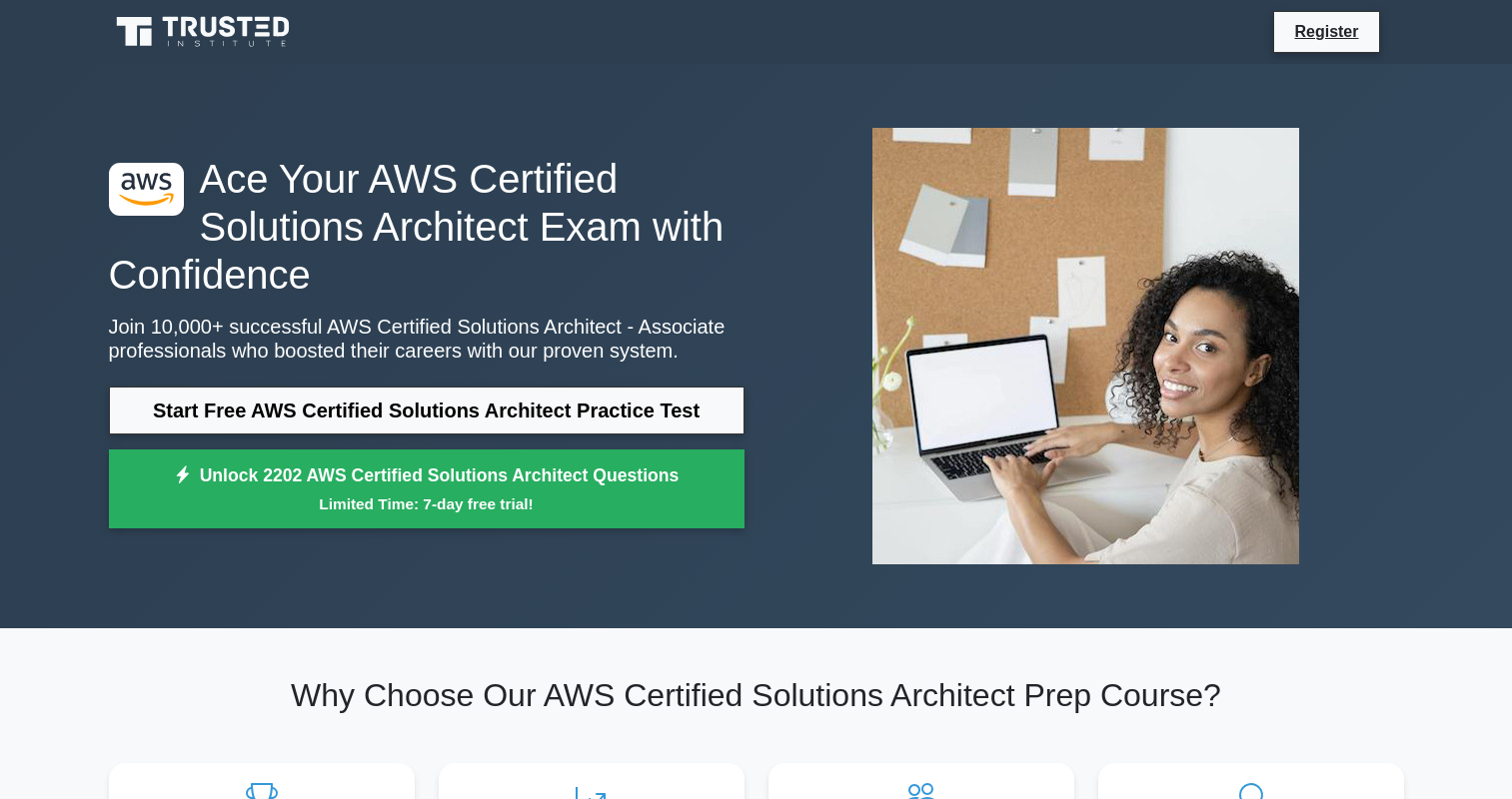 scroll, scrollTop: 1007, scrollLeft: 0, axis: vertical 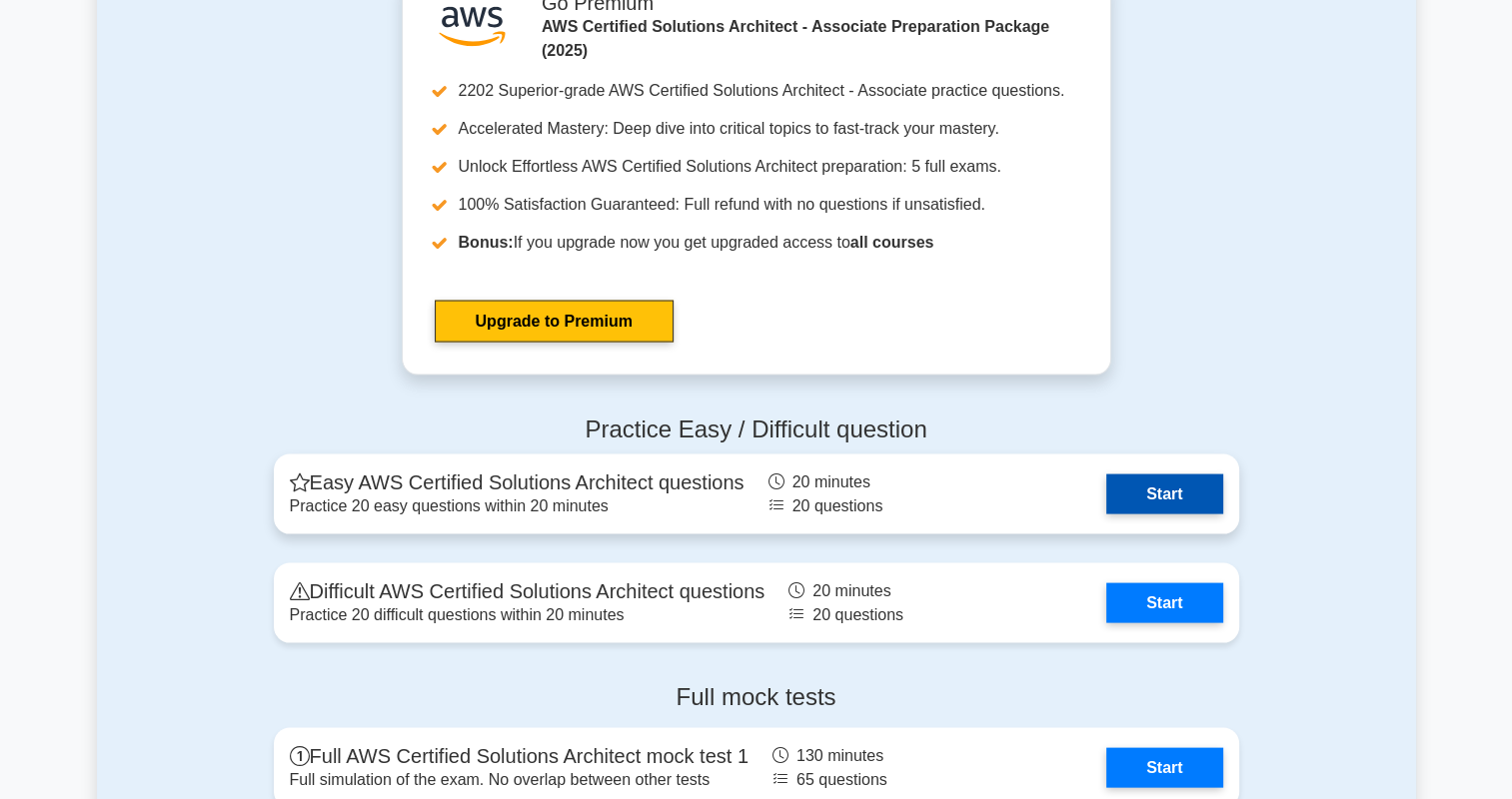 click on "Start" at bounding box center [1164, 494] 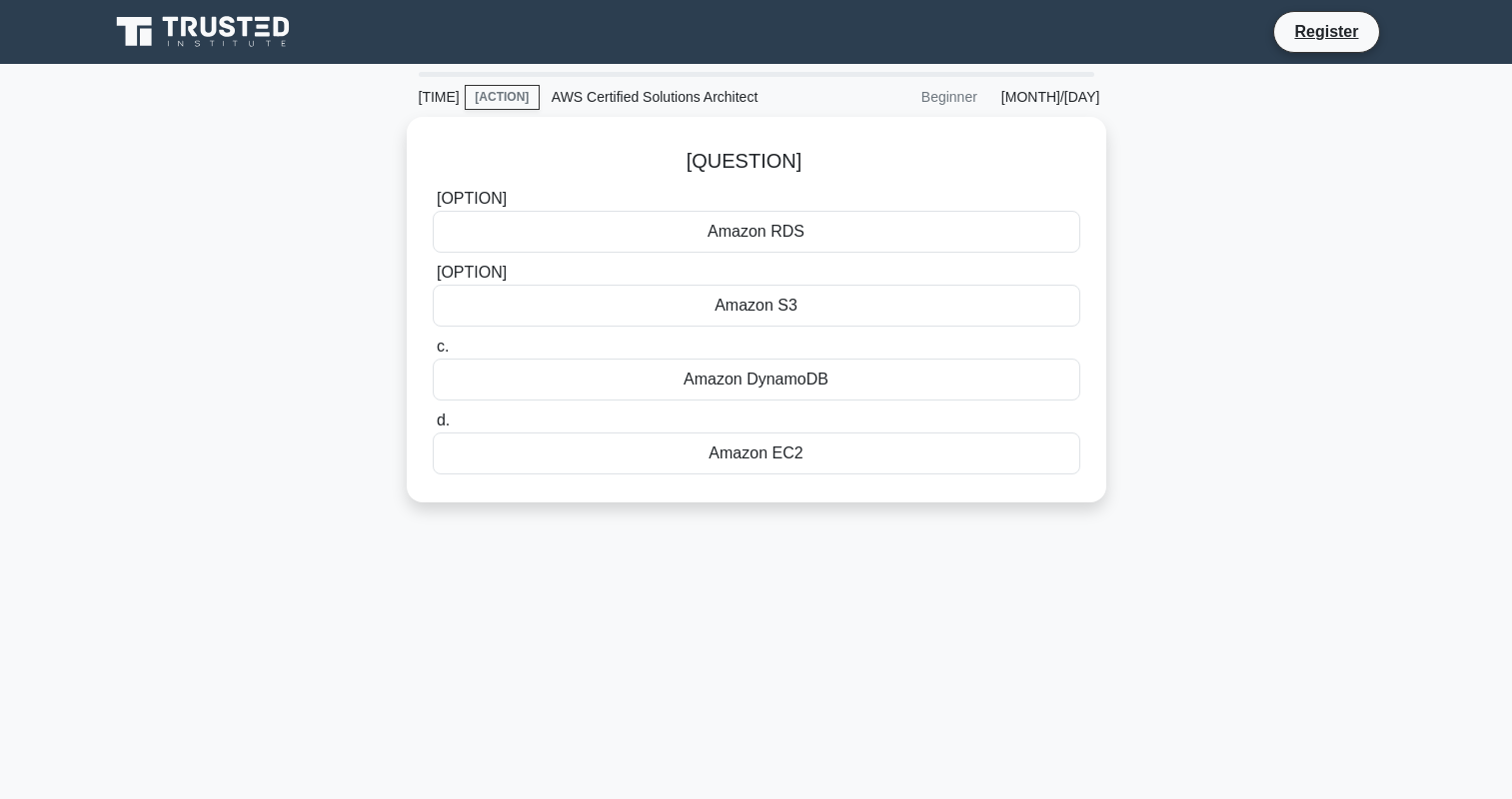 scroll, scrollTop: 0, scrollLeft: 0, axis: both 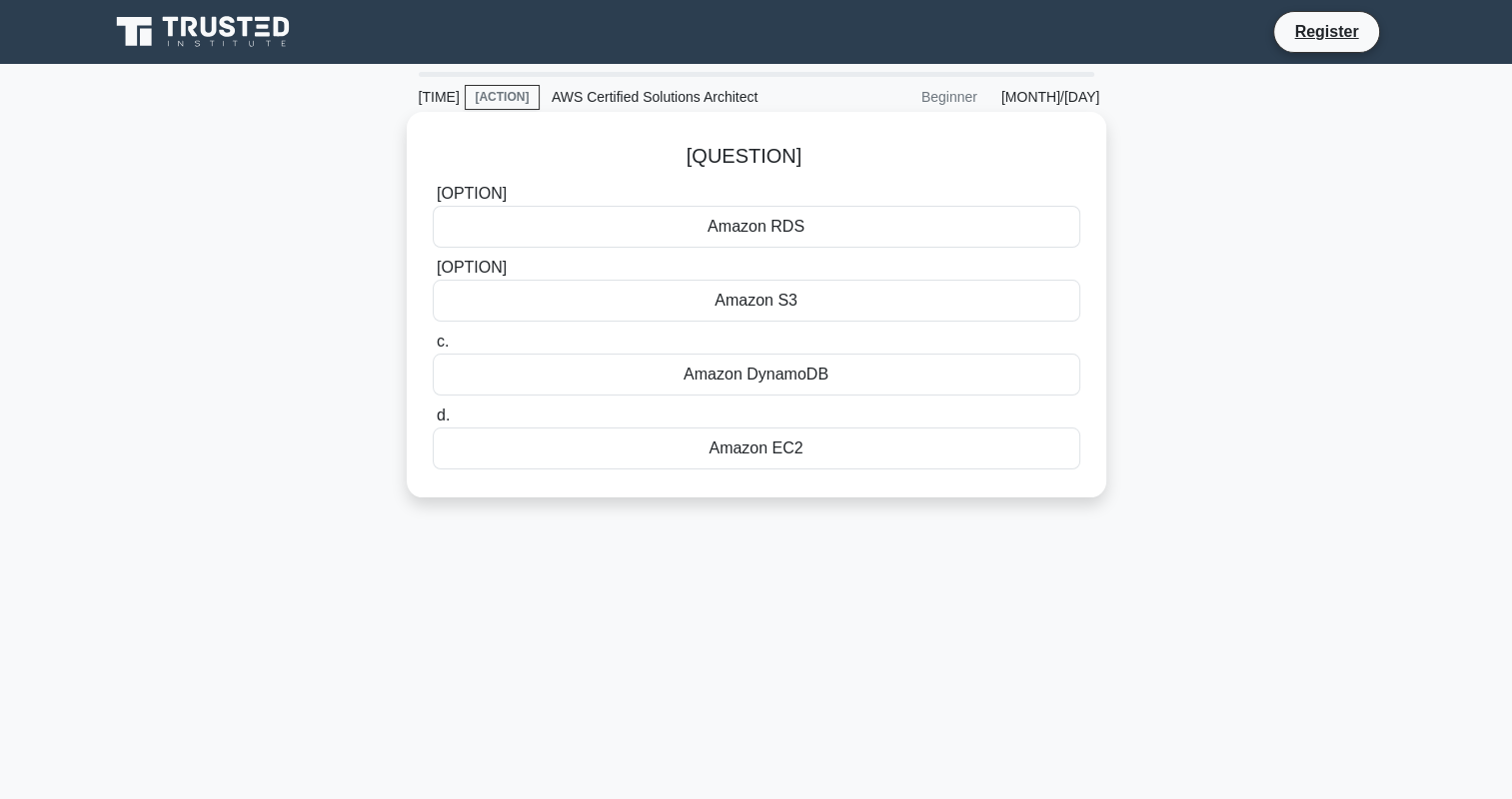 click on "Amazon RDS" at bounding box center (756, 227) 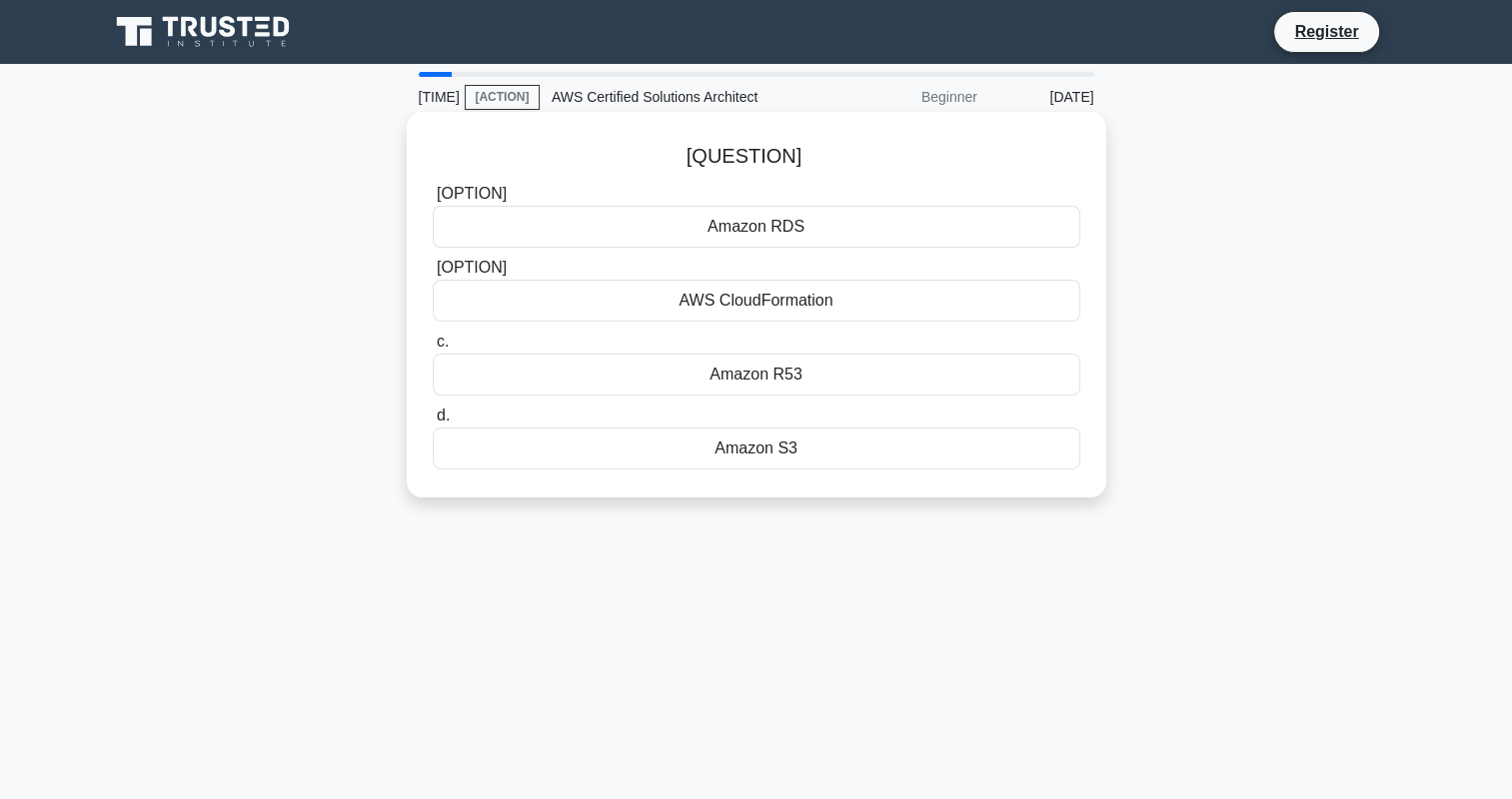 click on "[OPTION]" at bounding box center (756, 215) 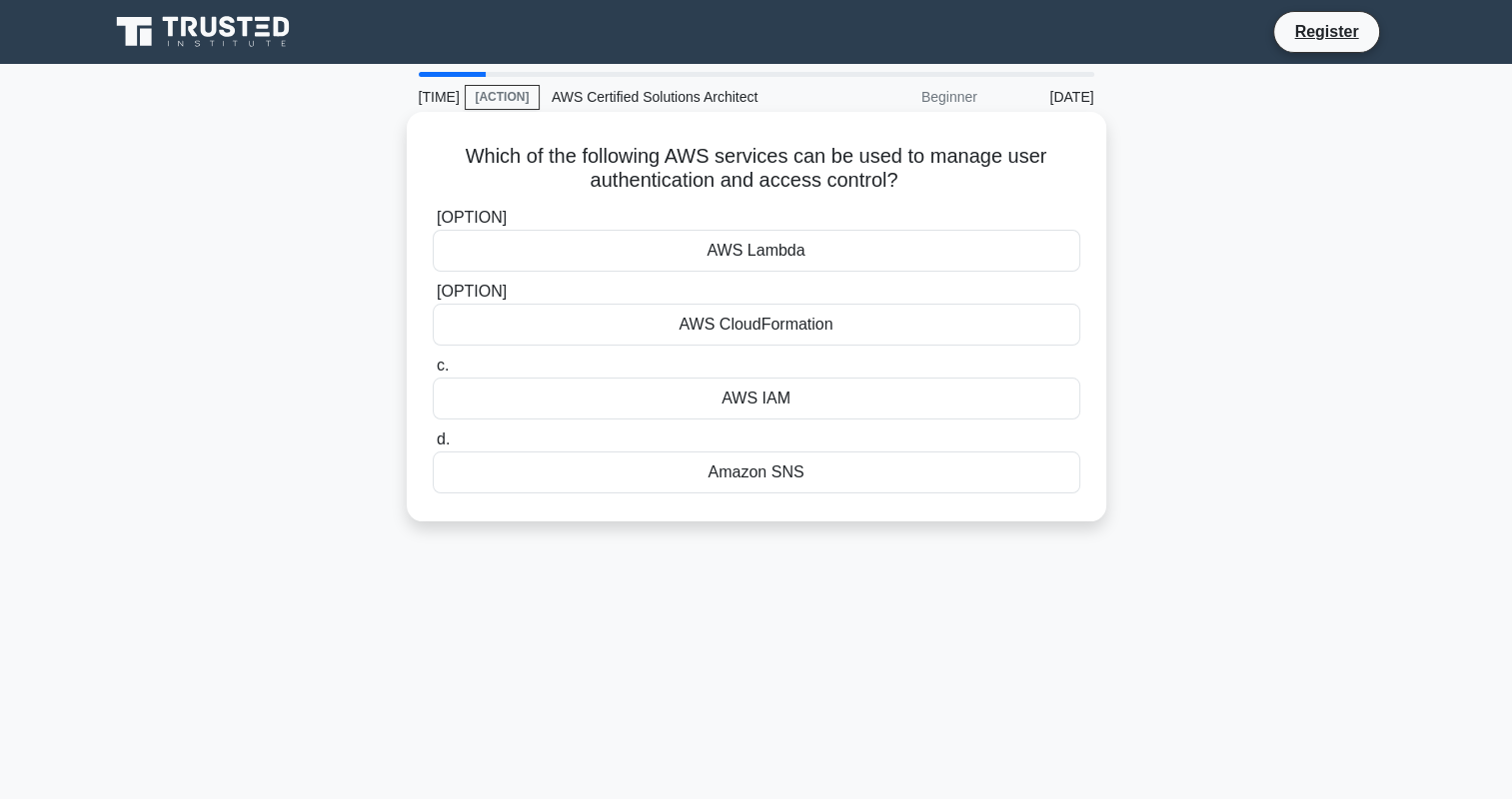 click on "AWS IAM" at bounding box center (756, 399) 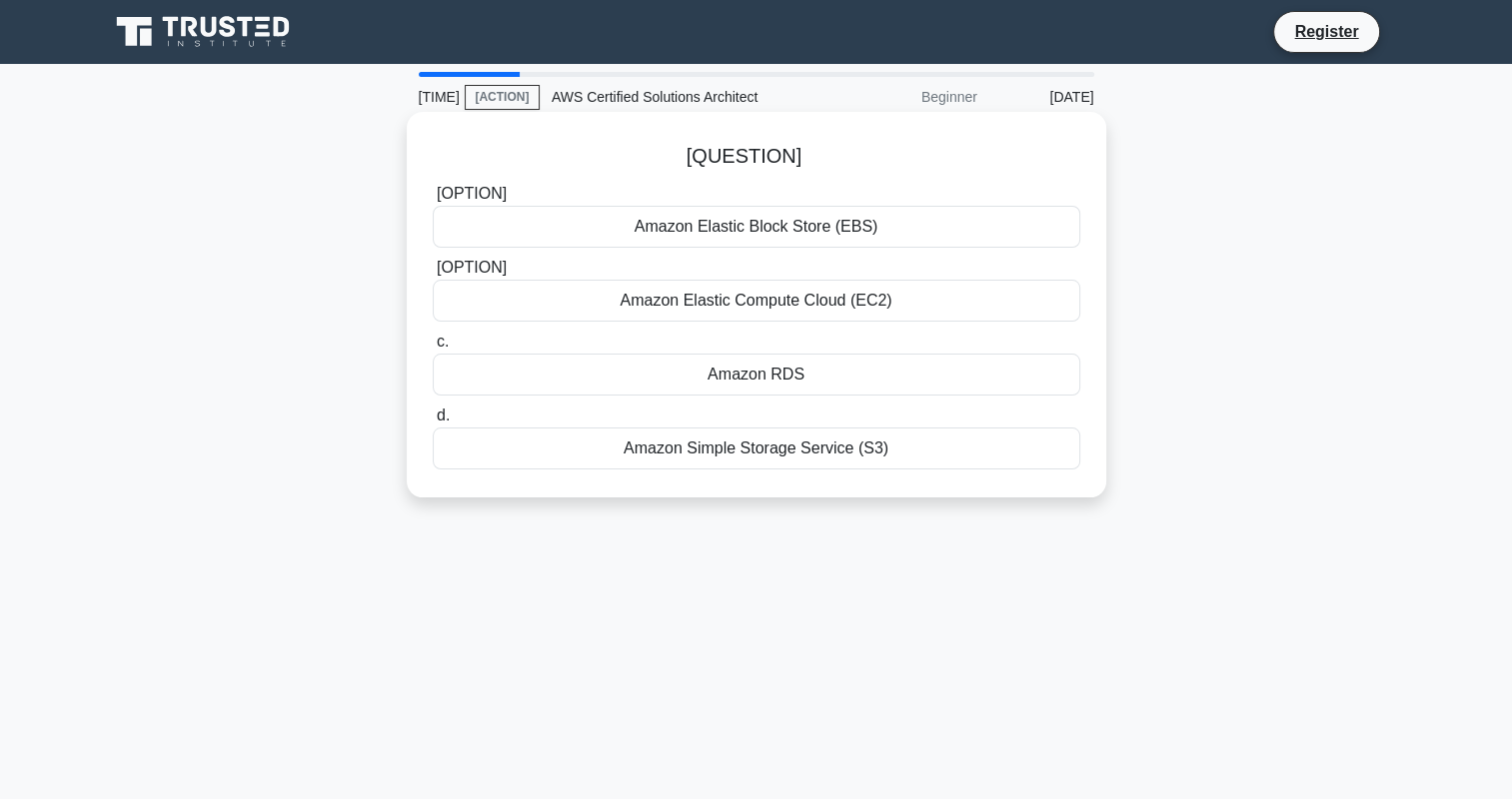 click on "Amazon Elastic Compute Cloud (EC2)" at bounding box center [756, 301] 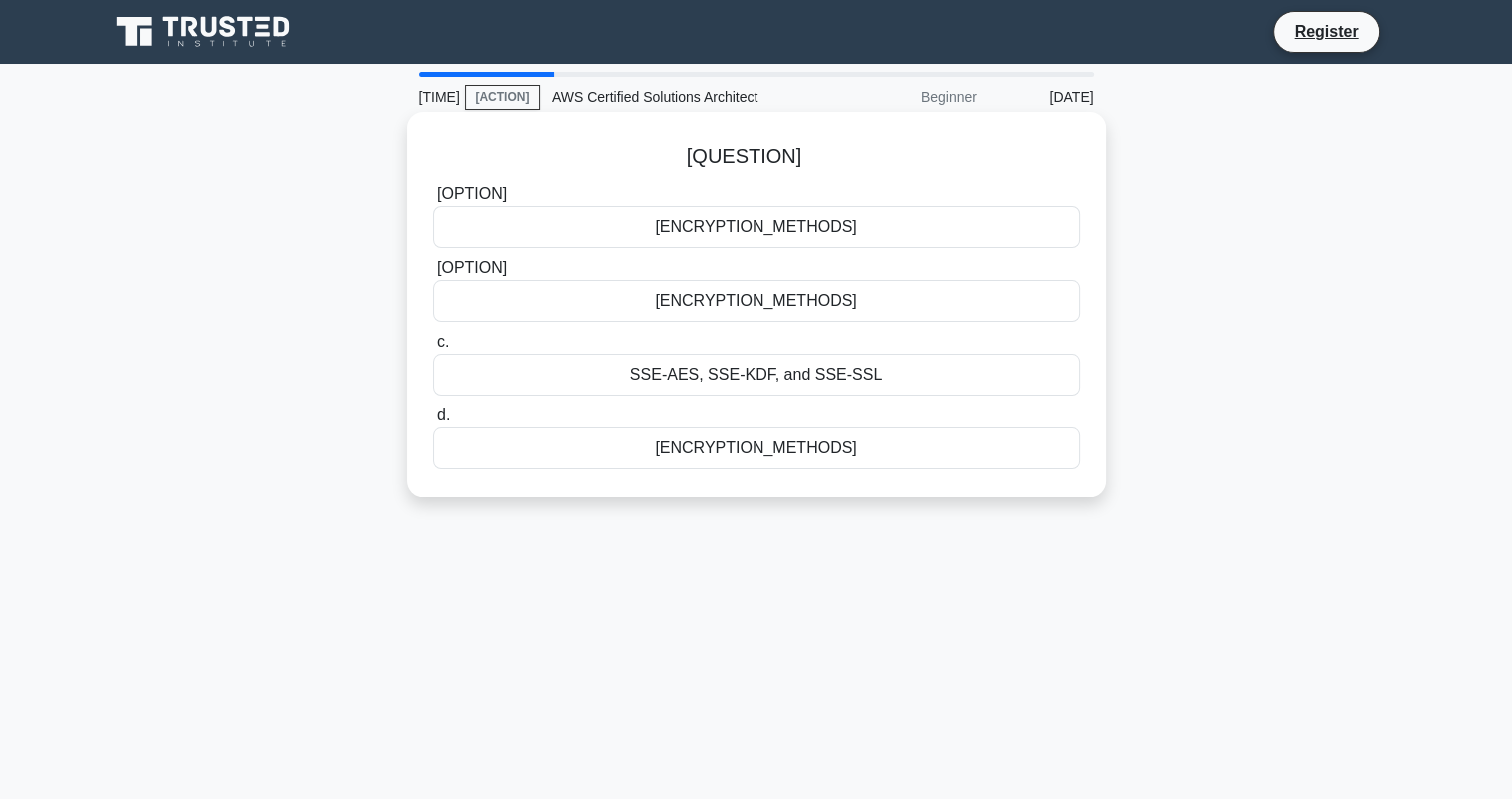 click on "[ENCRYPTION_METHODS]" at bounding box center (756, 301) 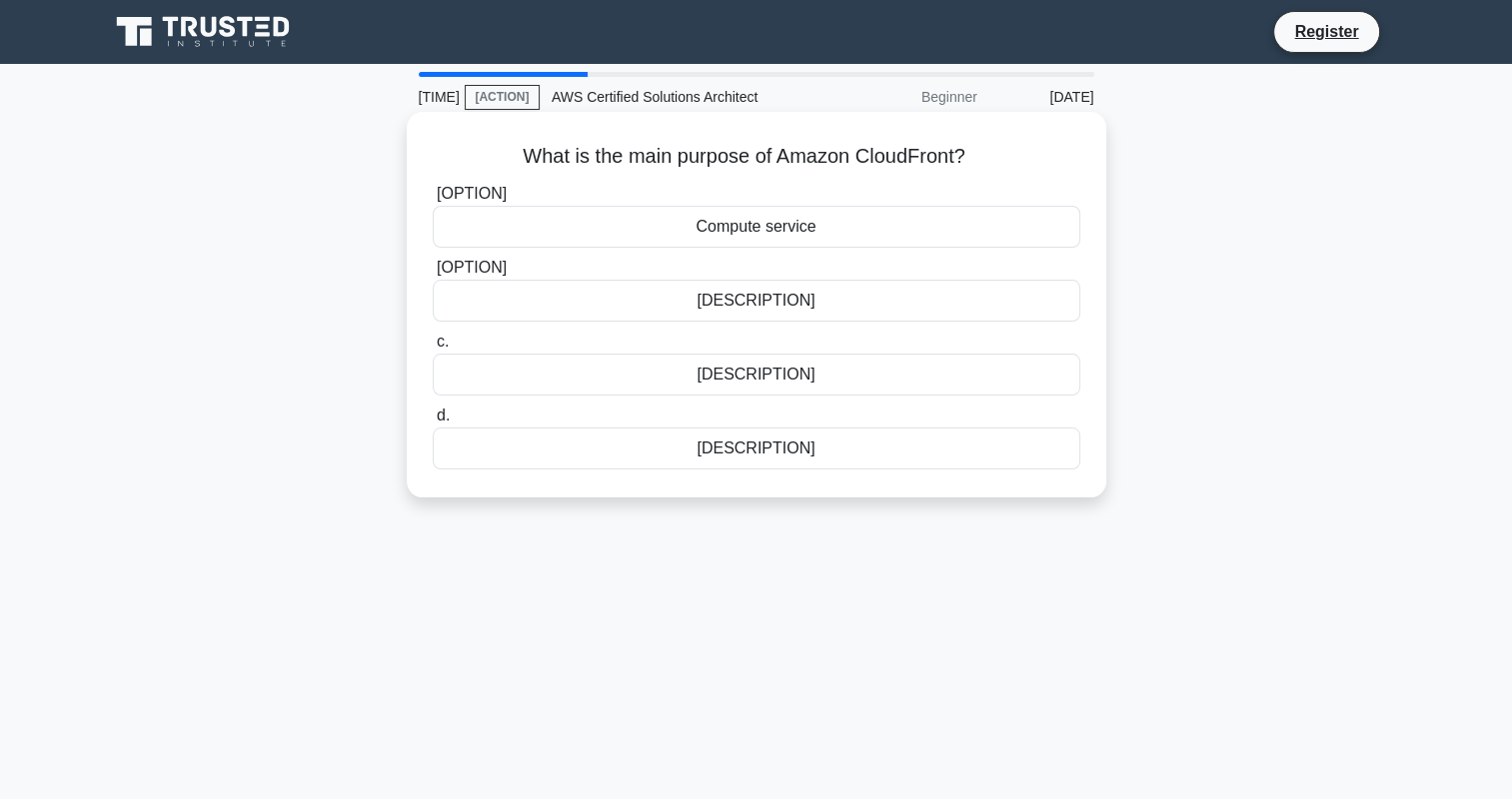 click on "[DESCRIPTION]" at bounding box center (756, 448) 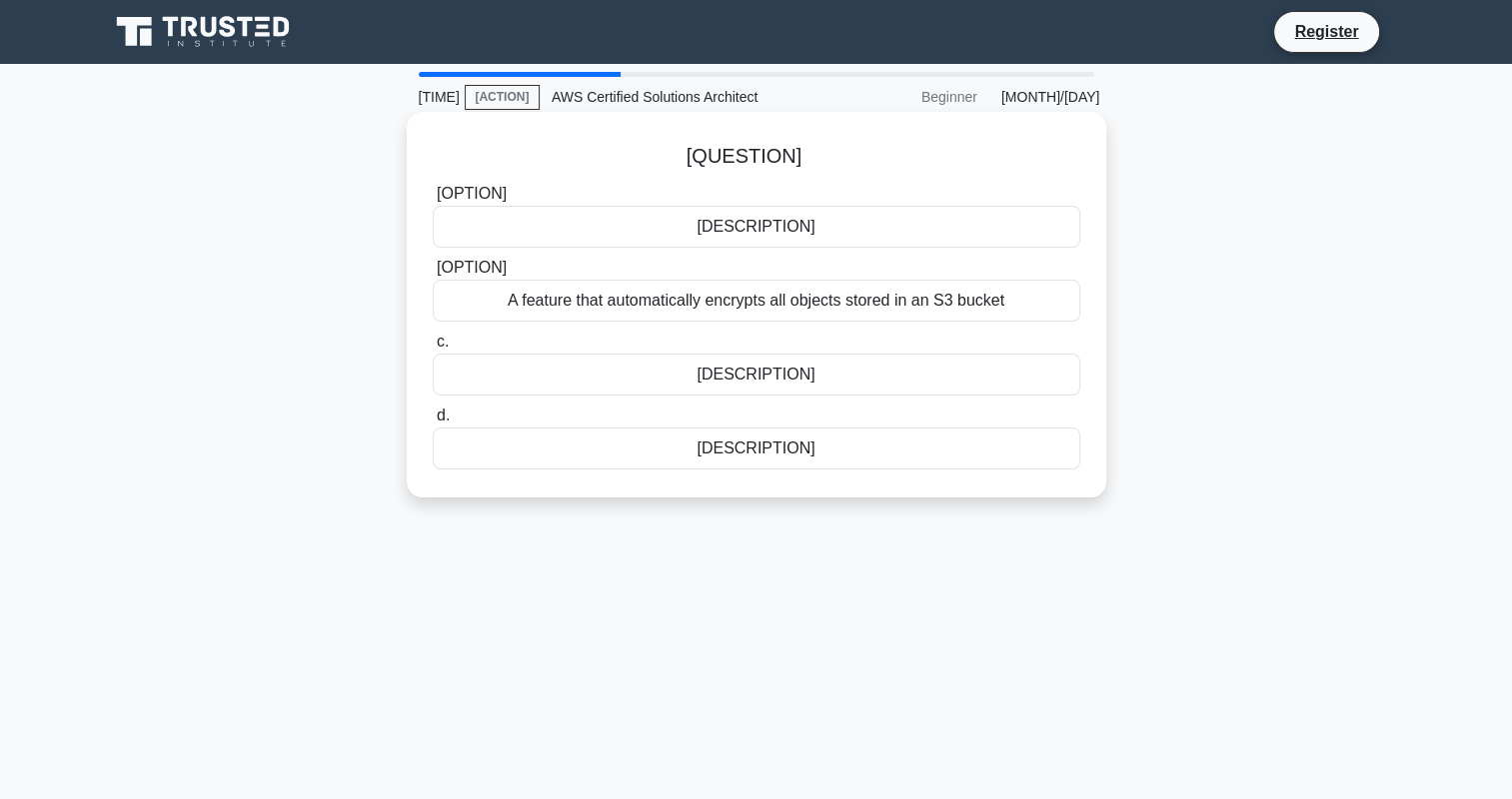 click on "[DESCRIPTION]" at bounding box center (756, 448) 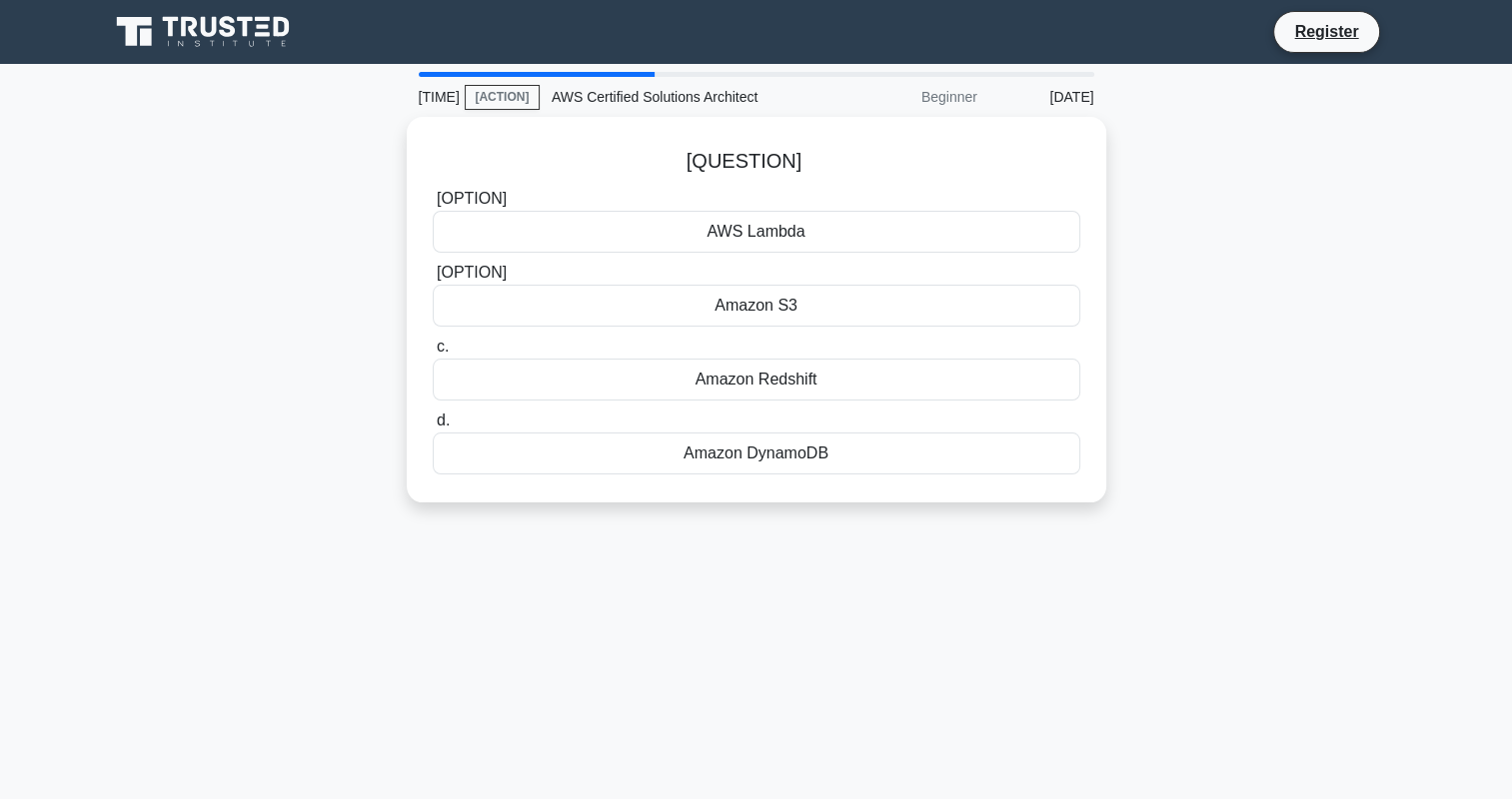 click on "Amazon DynamoDB" at bounding box center (756, 453) 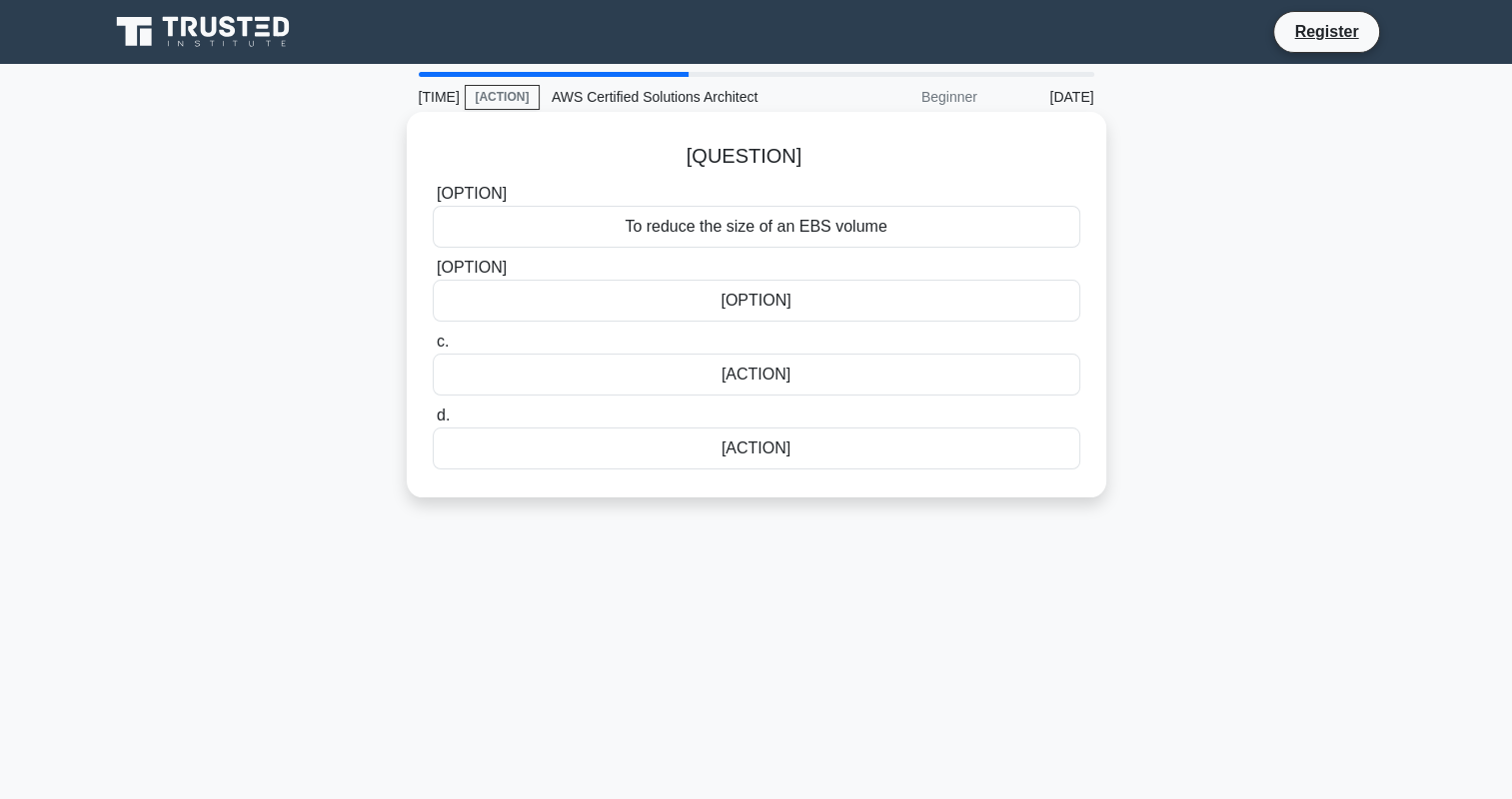 click on "[OPTION]" at bounding box center [756, 301] 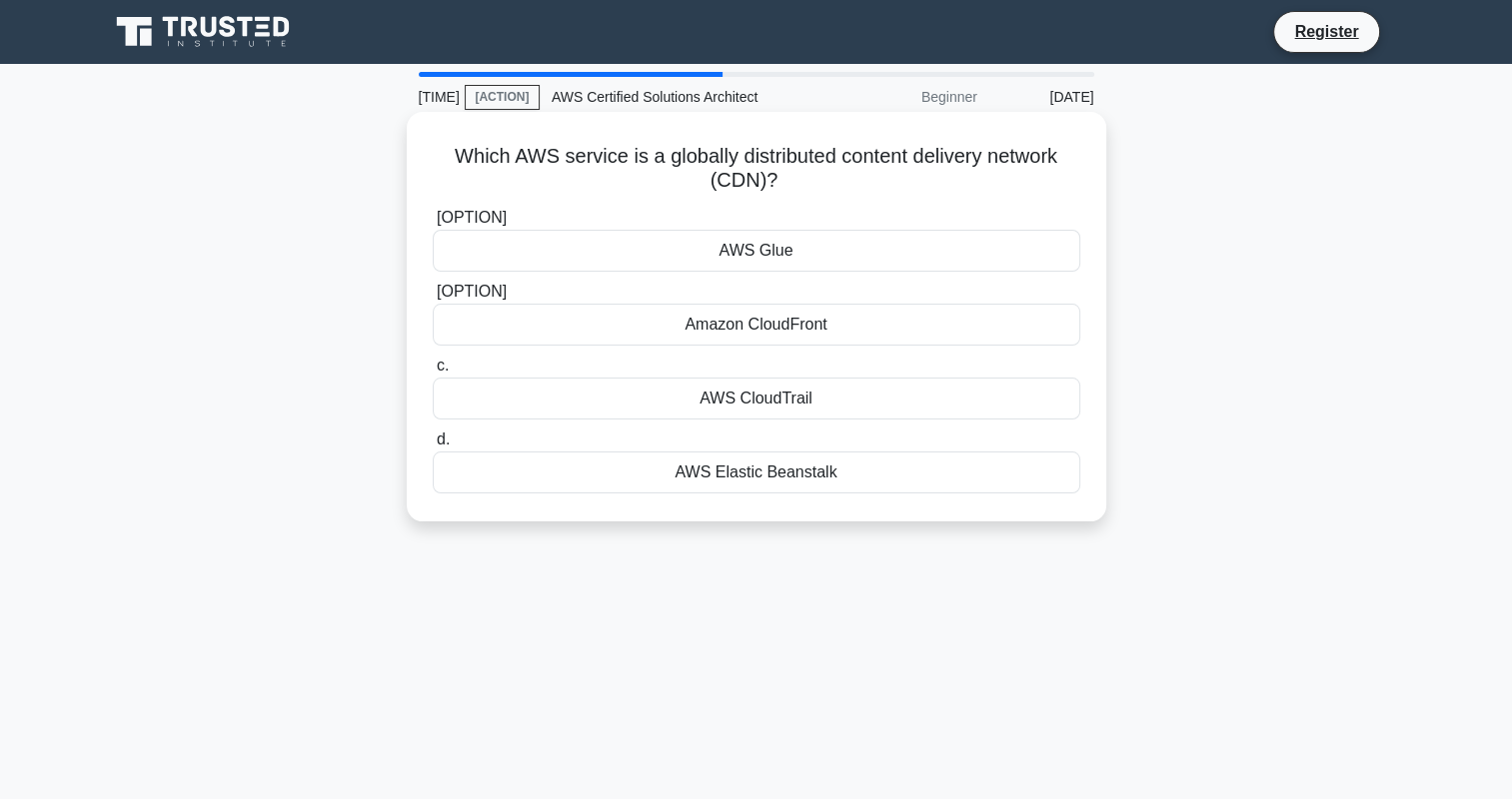 click on "Amazon CloudFront" at bounding box center [756, 325] 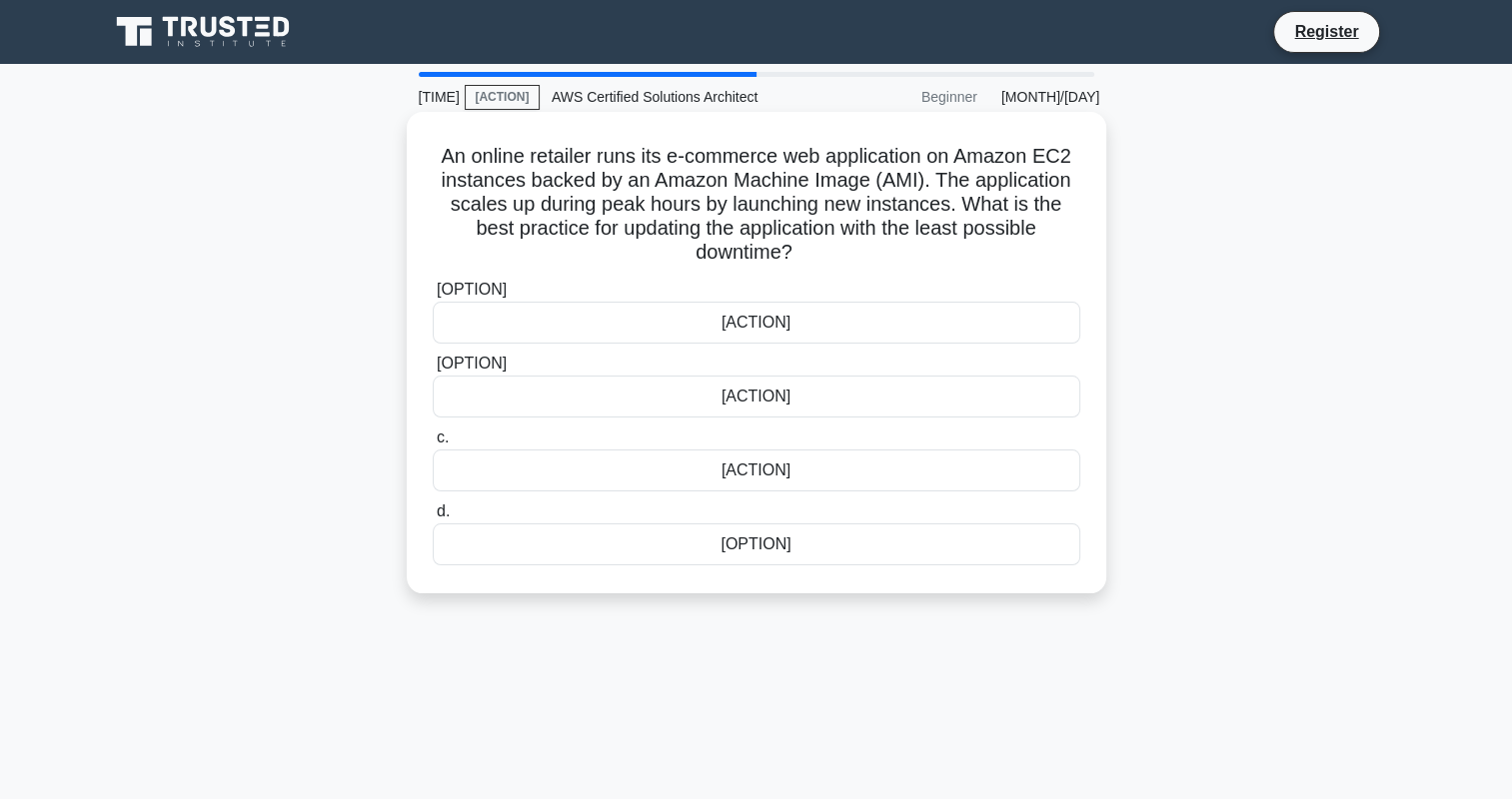 click on "[OPTION]" at bounding box center (756, 544) 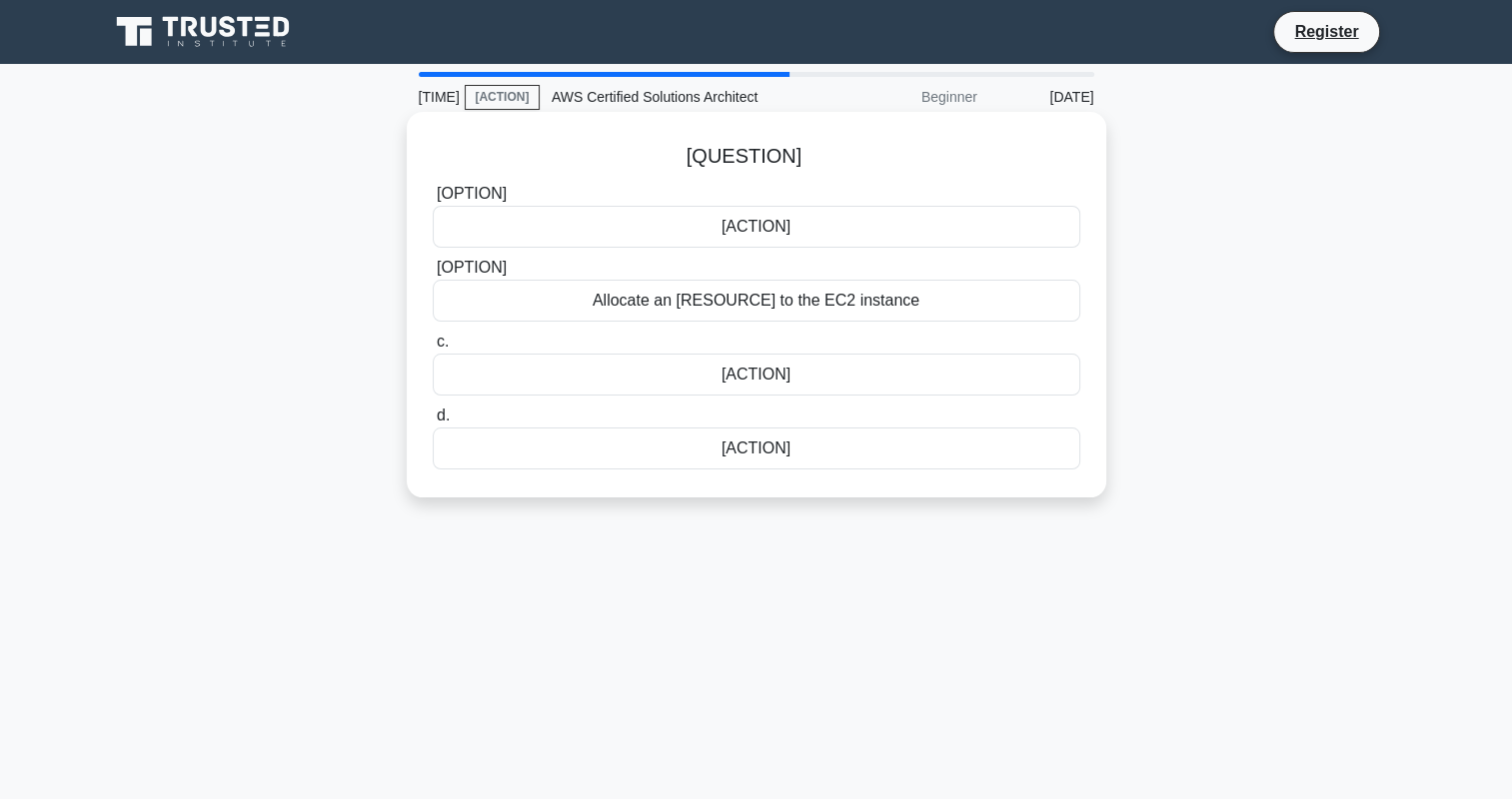 click on "Allocate an [RESOURCE] to the EC2 instance" at bounding box center [756, 301] 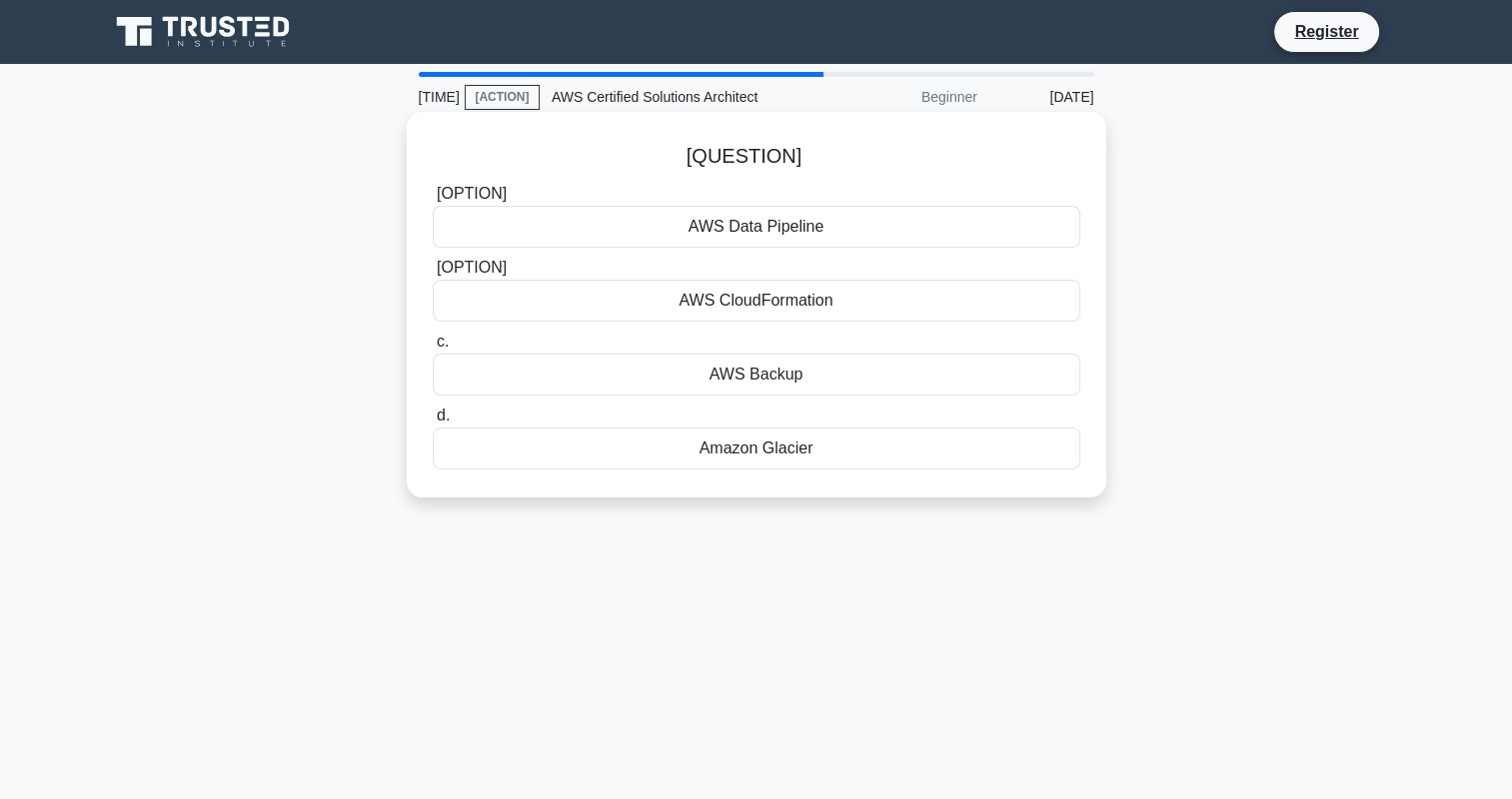 click on "AWS CloudFormation" at bounding box center (756, 301) 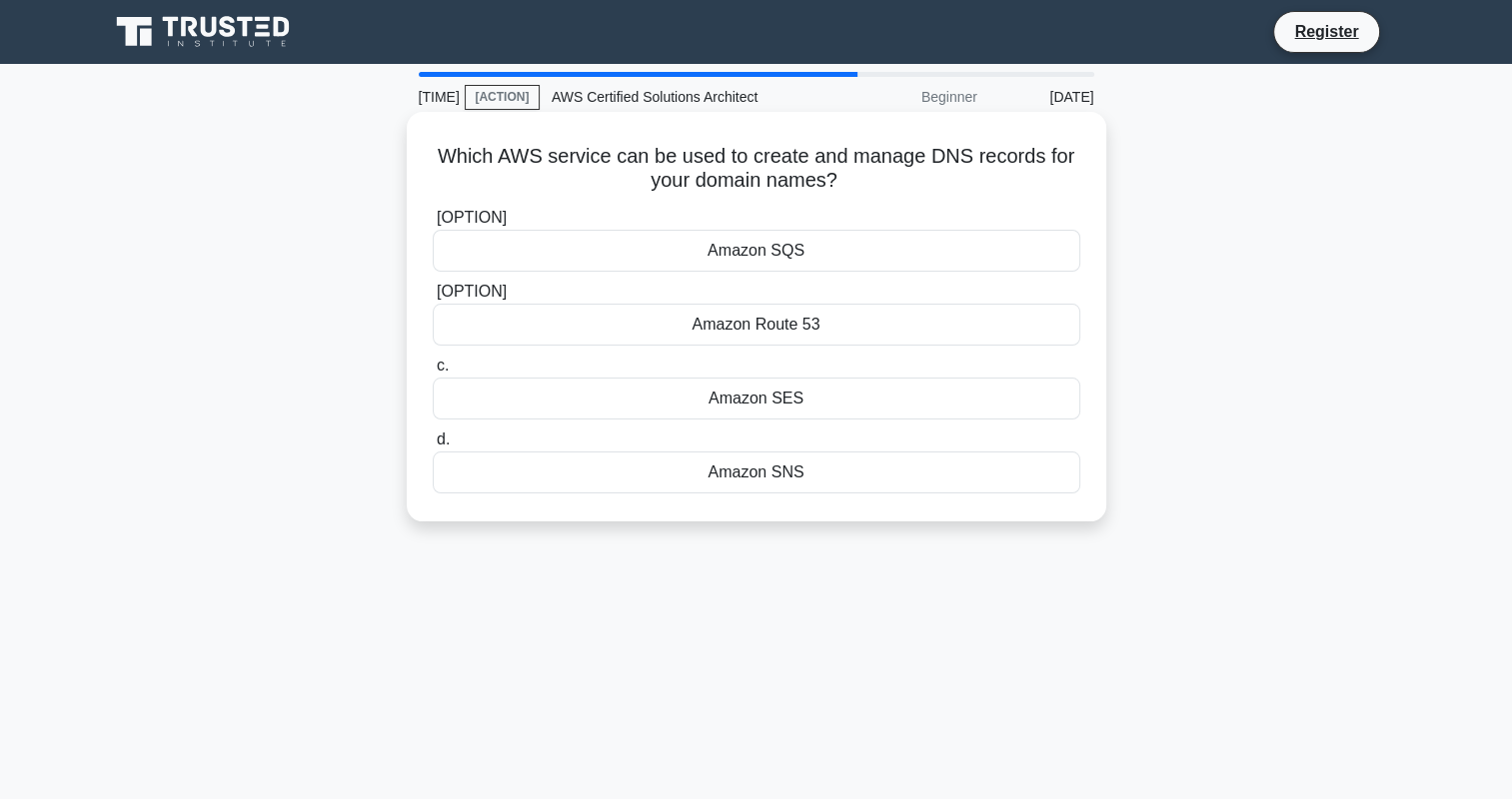 click on "Amazon Route 53" at bounding box center [756, 325] 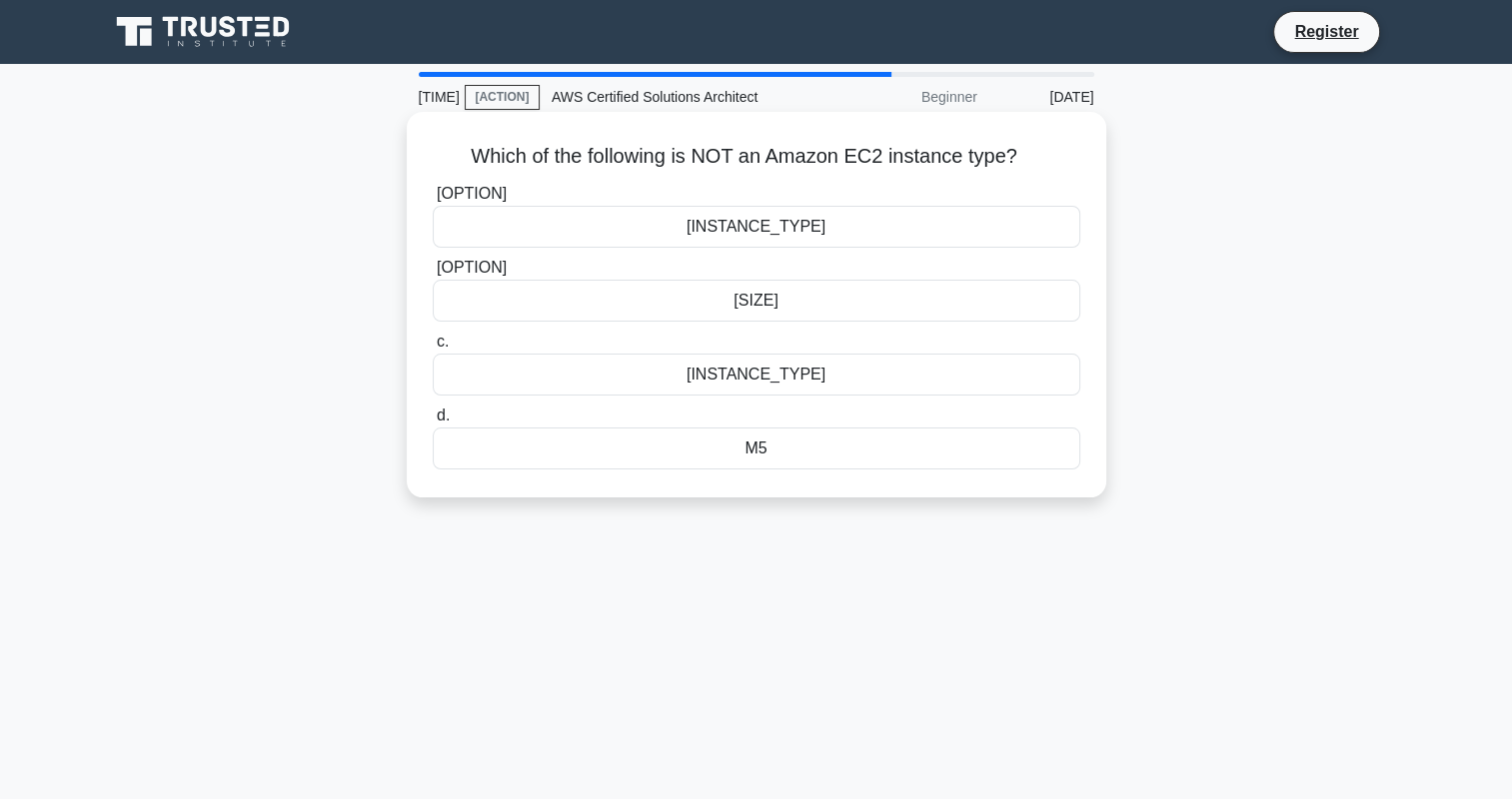 click on "[SIZE]" at bounding box center [756, 301] 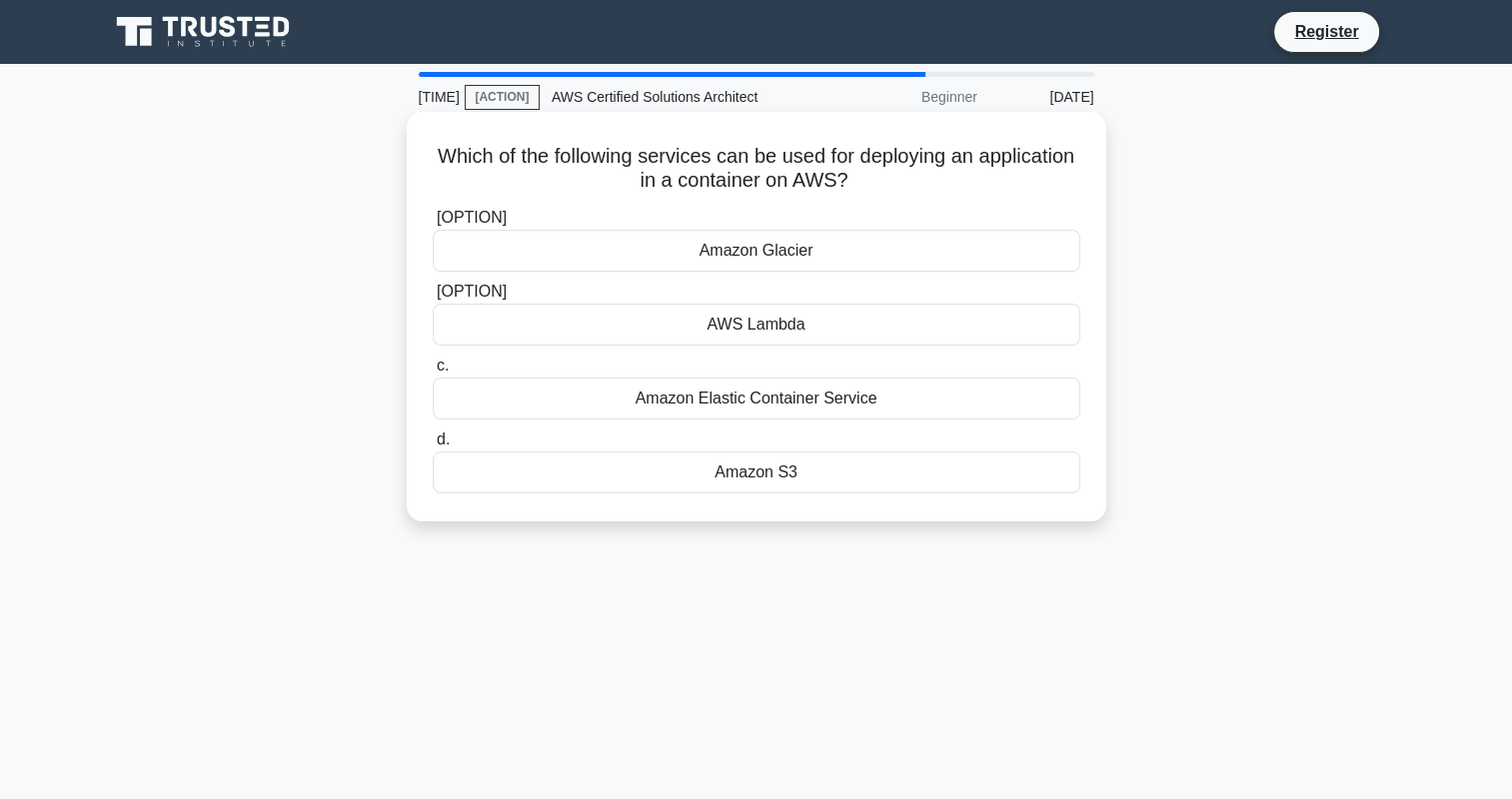 click on "Amazon Elastic Container Service" at bounding box center (756, 399) 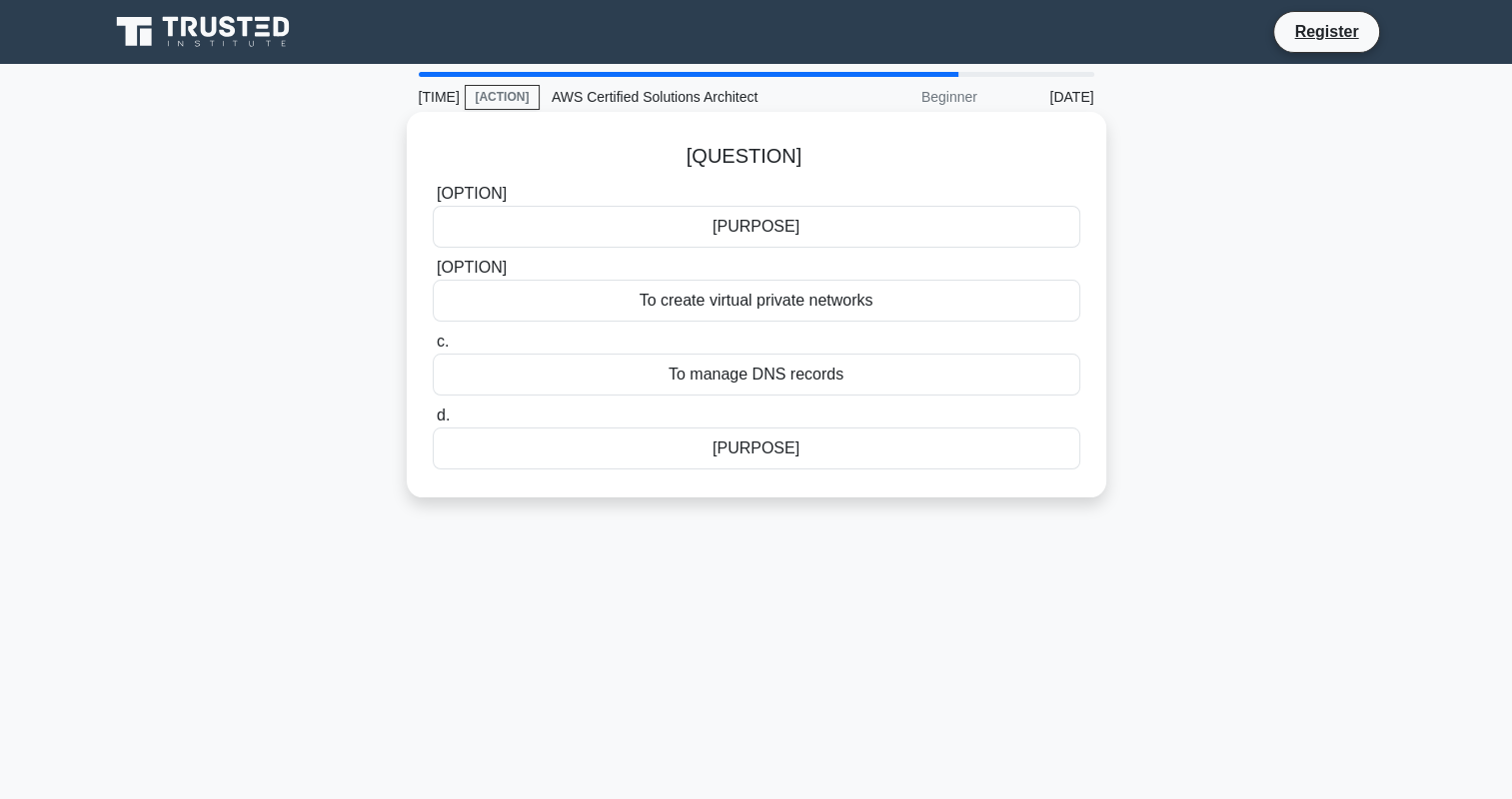 click on "[PURPOSE]" at bounding box center (756, 227) 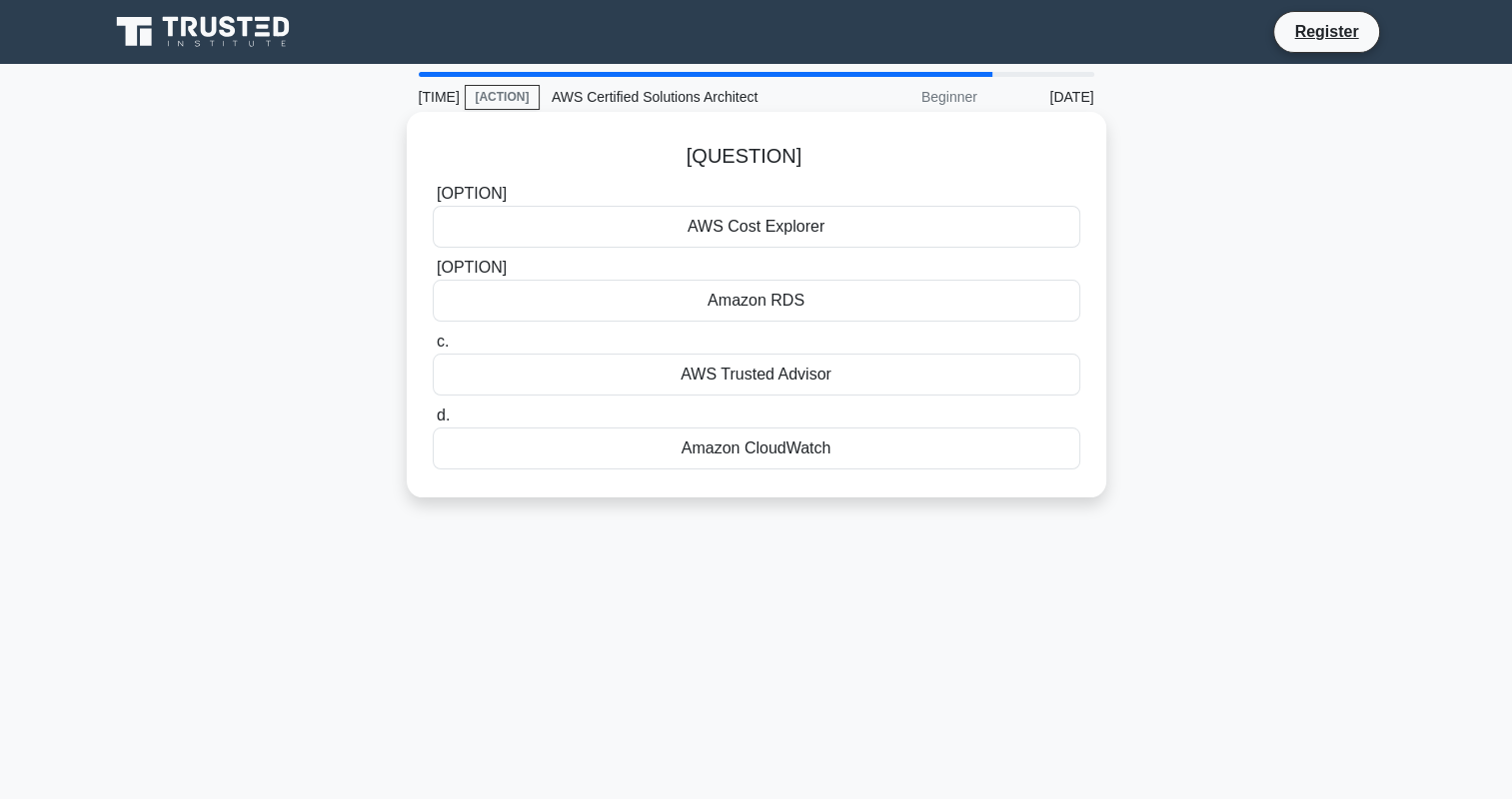 click on "AWS Cost Explorer" at bounding box center [756, 227] 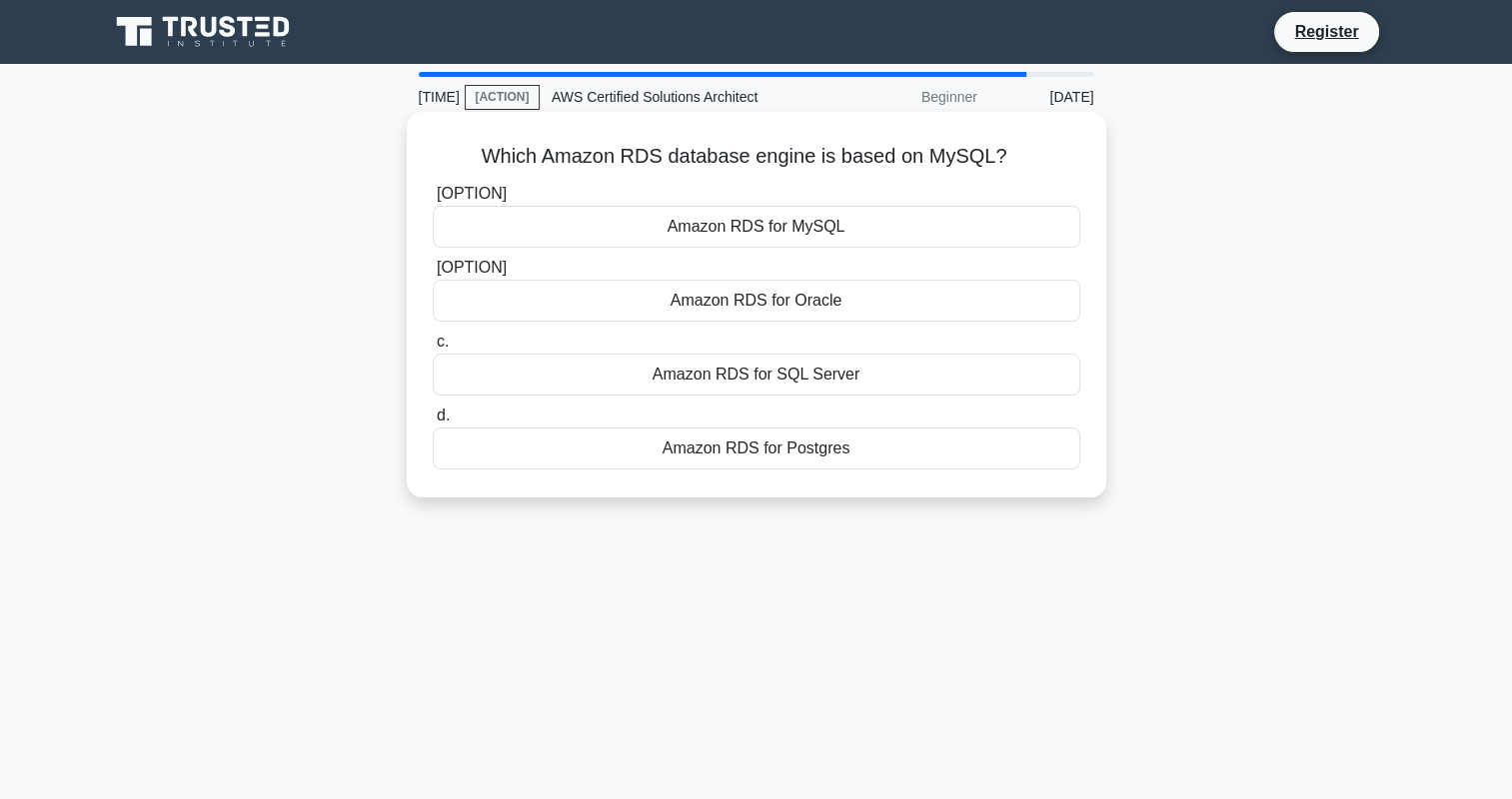 click on "Amazon RDS for MySQL" at bounding box center (756, 227) 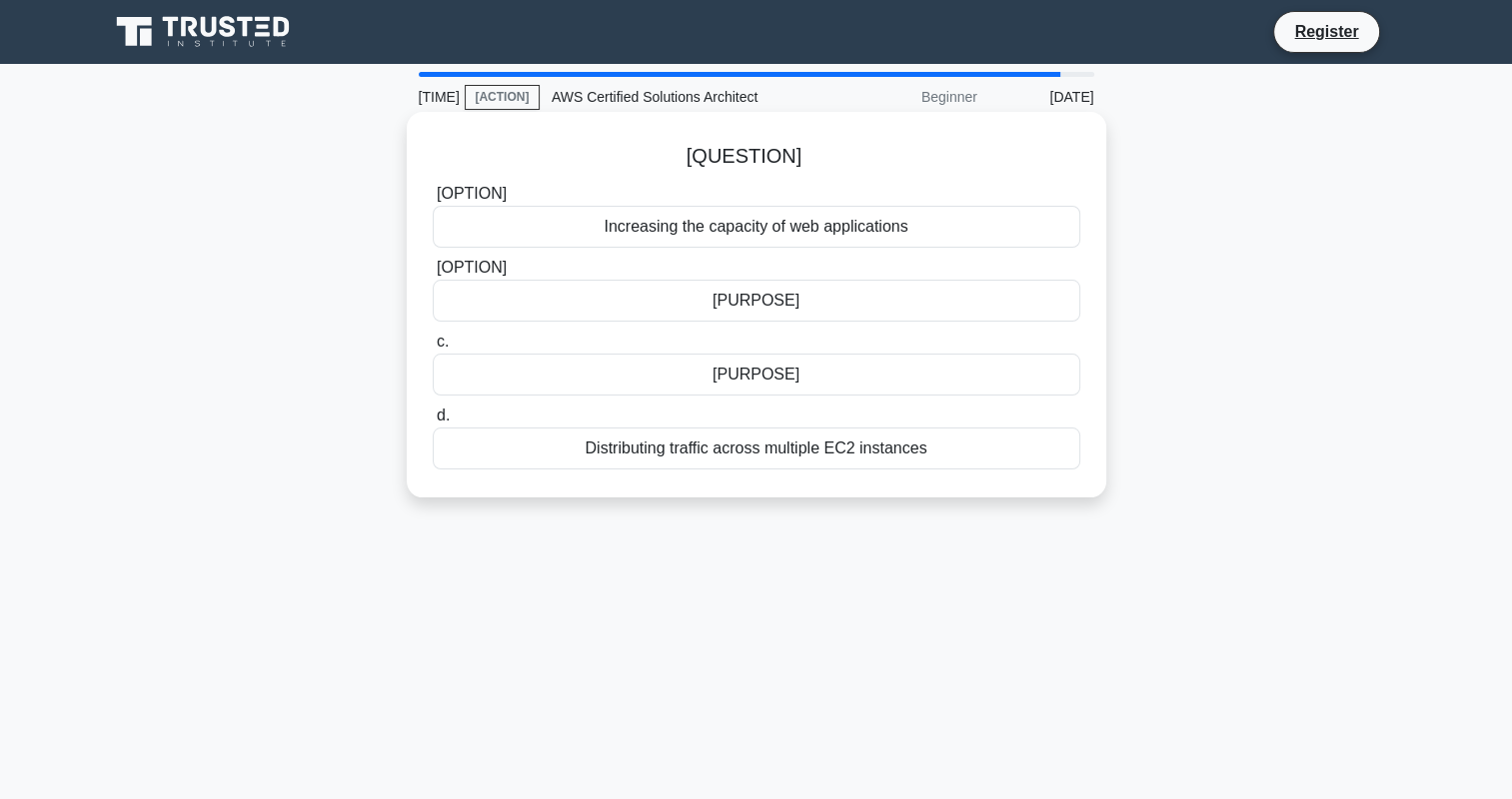 click on "[PURPOSE]" at bounding box center [756, 301] 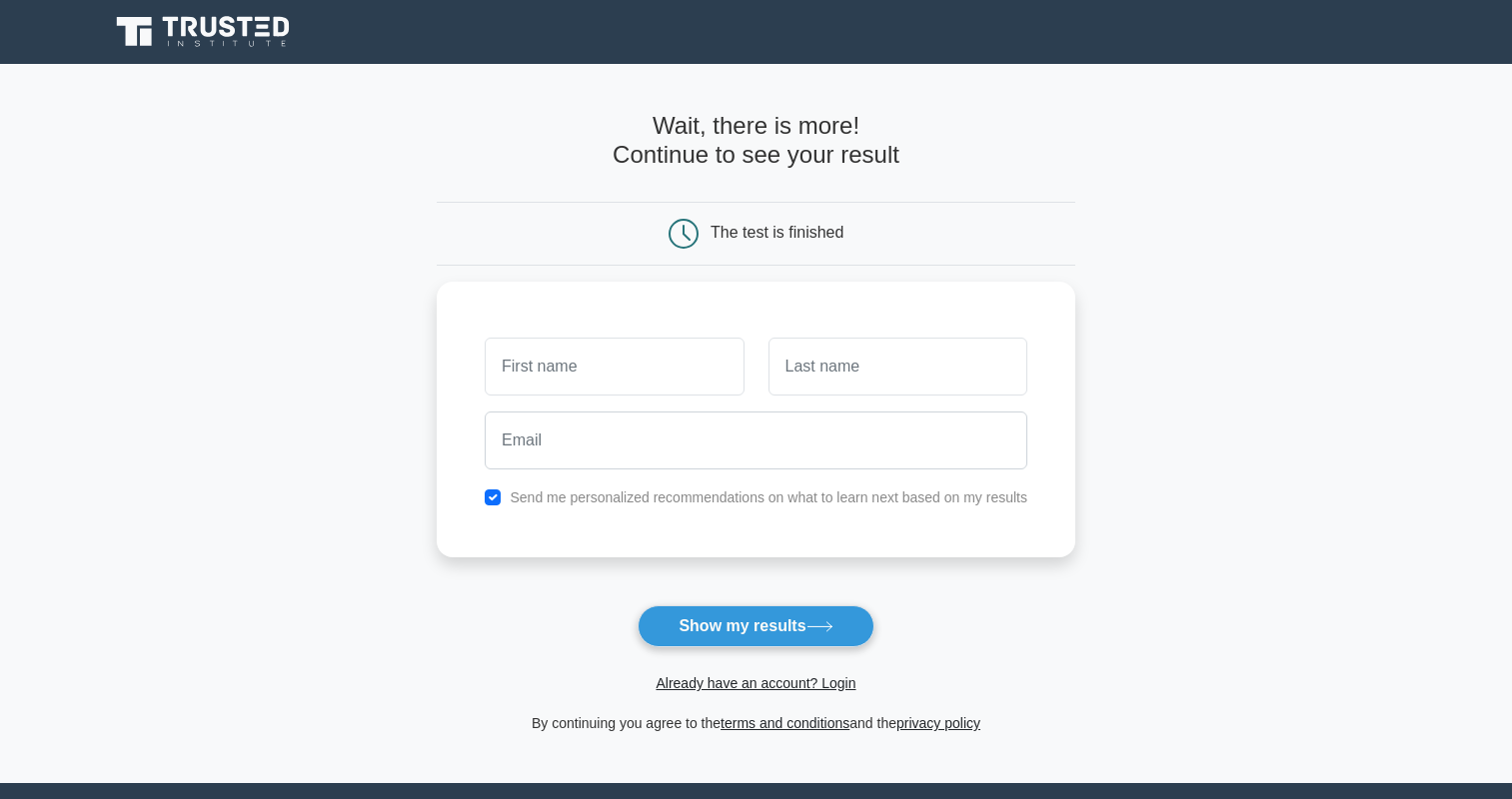 scroll, scrollTop: 0, scrollLeft: 0, axis: both 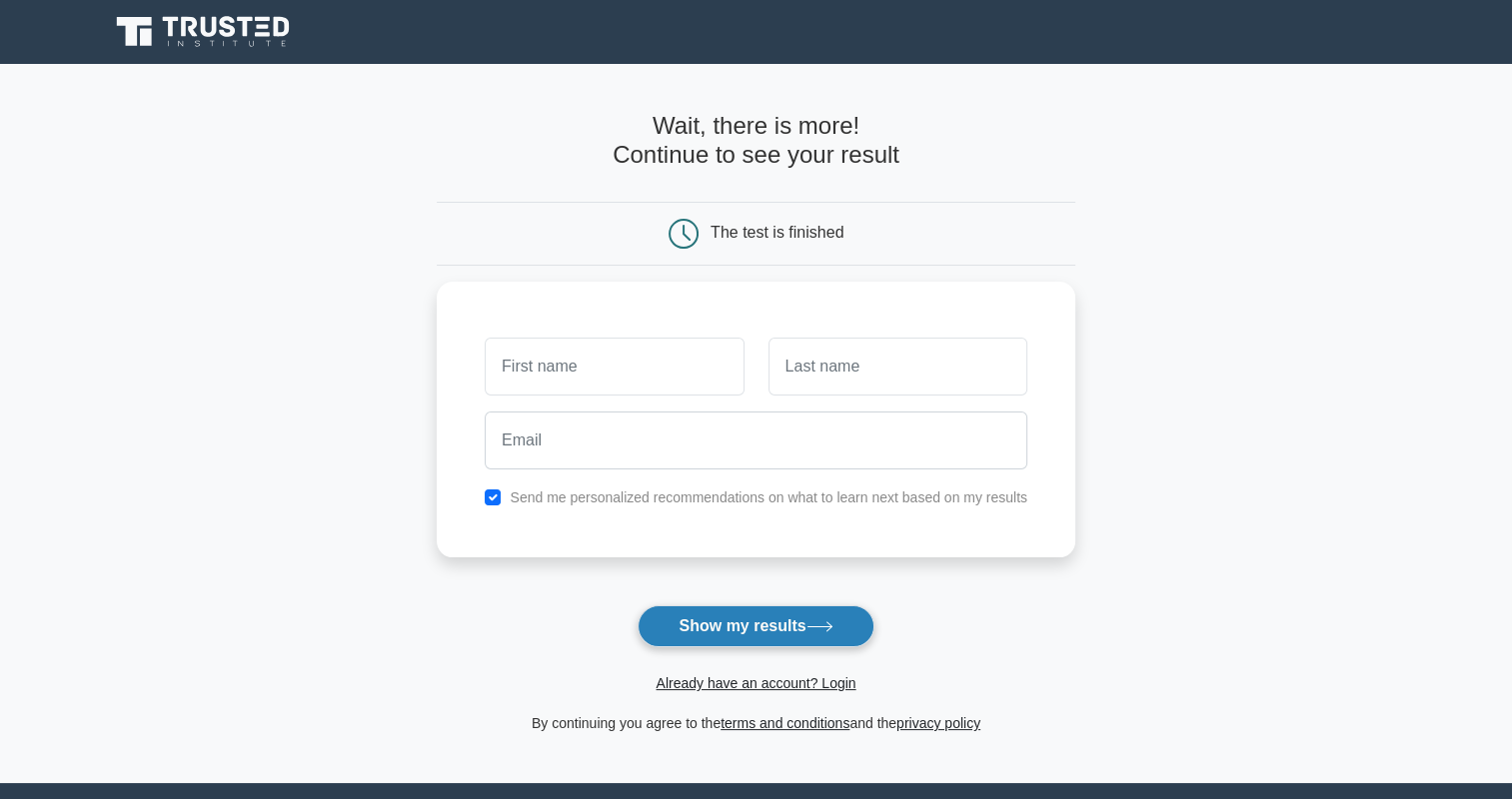 click on "Show my results" at bounding box center (756, 626) 